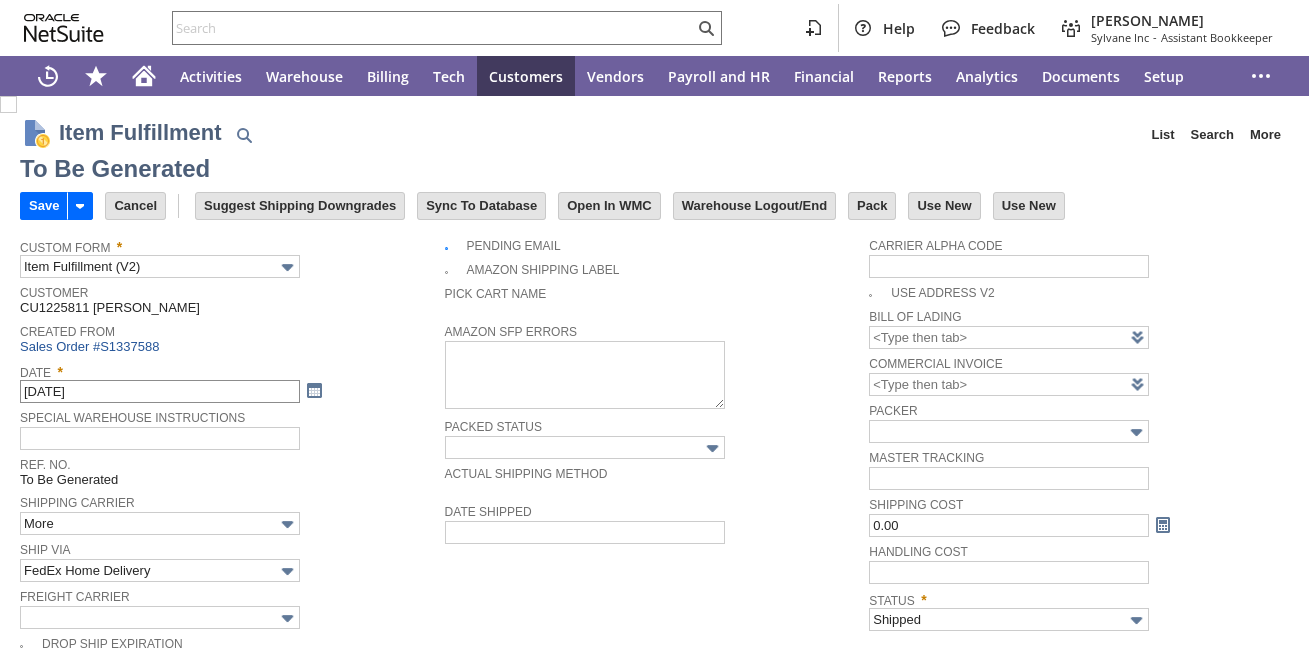 scroll, scrollTop: 0, scrollLeft: 0, axis: both 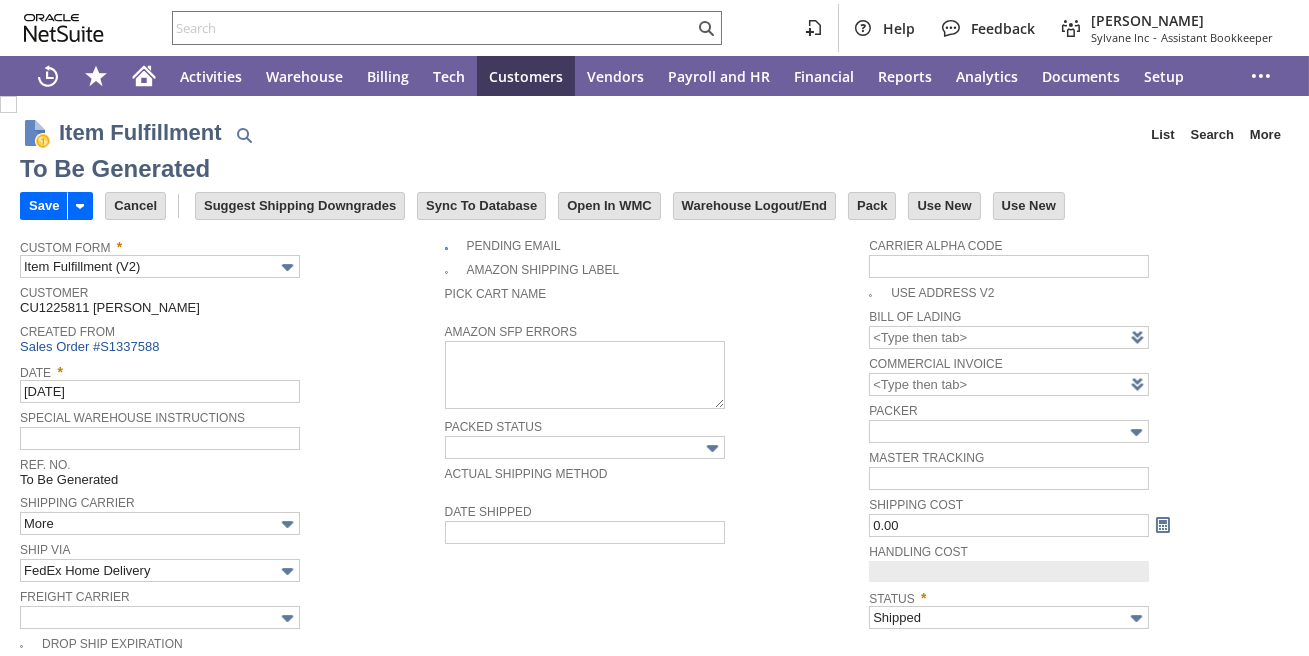 type on "0.00" 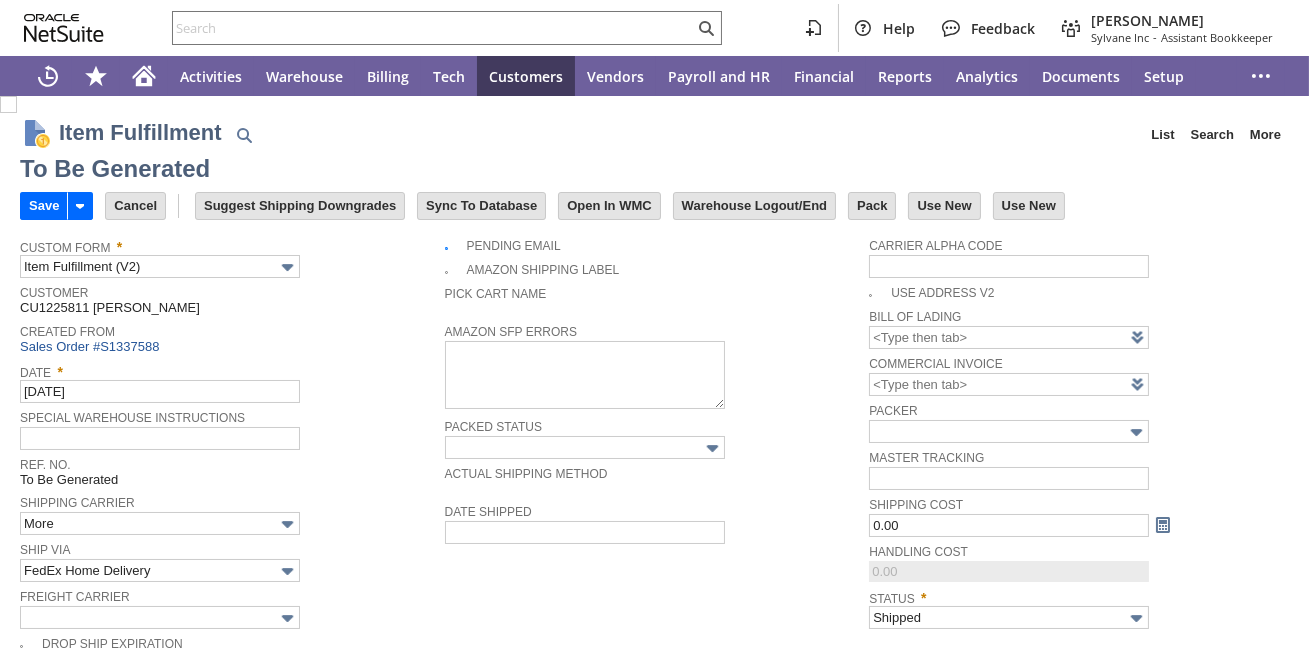 scroll, scrollTop: 379, scrollLeft: 0, axis: vertical 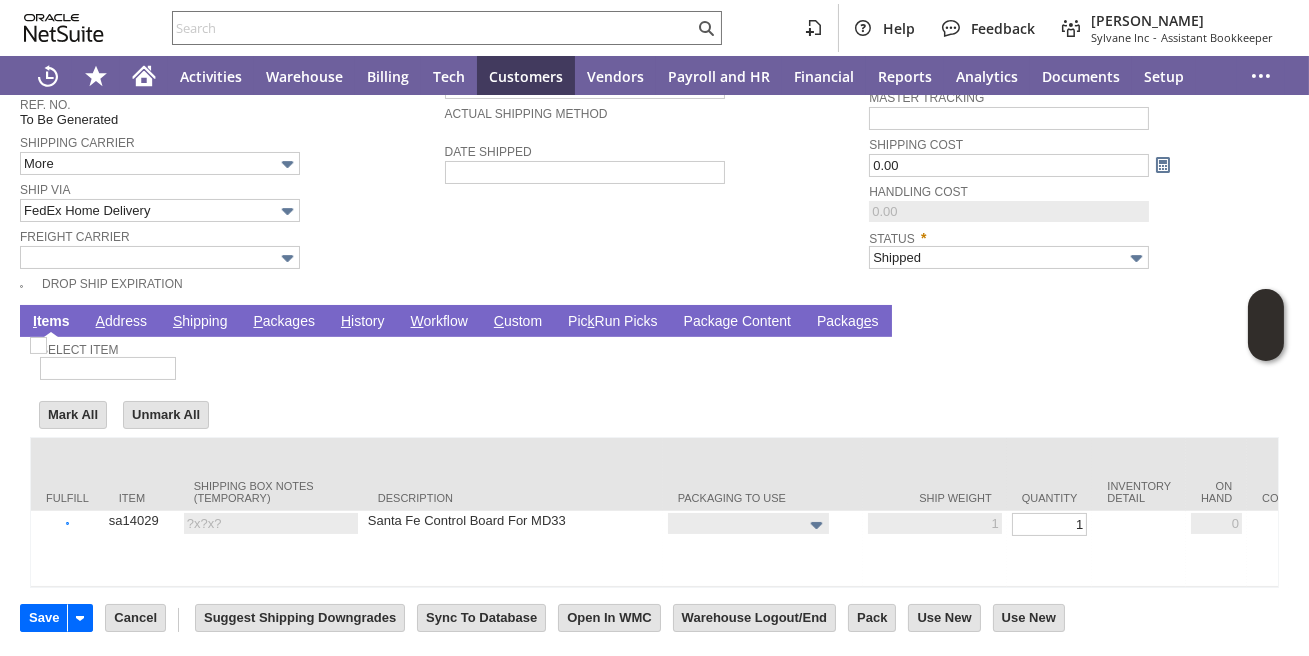 click on "P ackages" at bounding box center [284, 322] 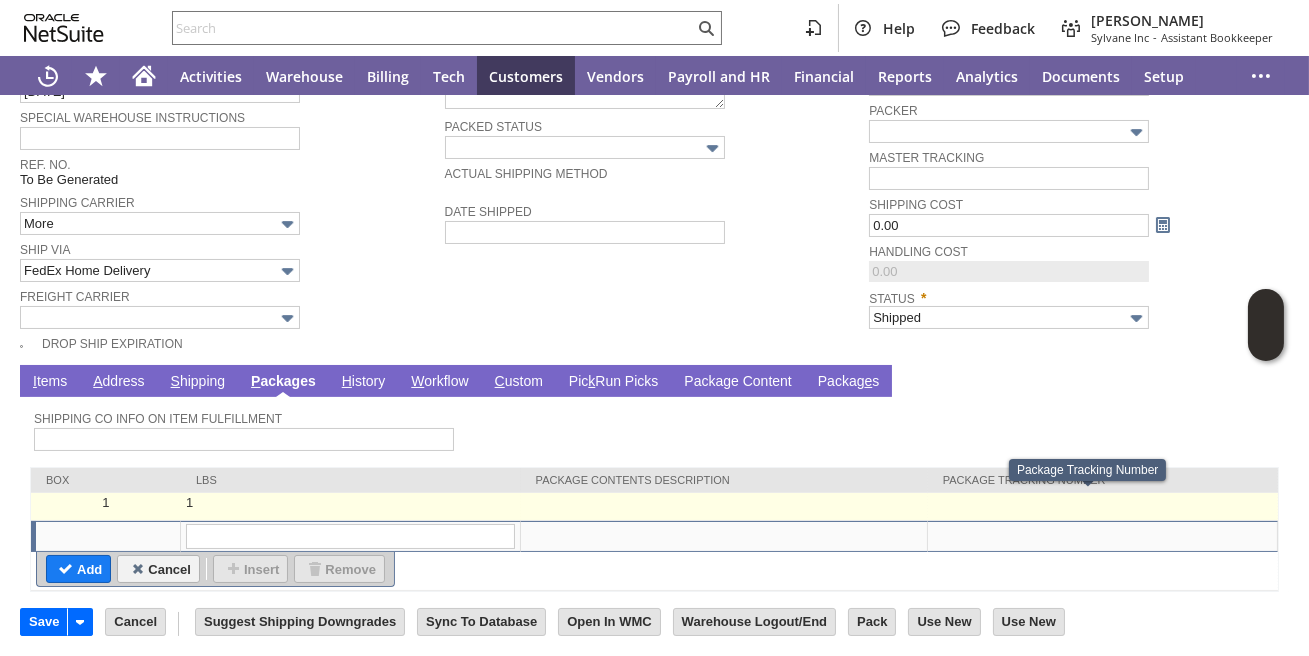 click at bounding box center (1103, 507) 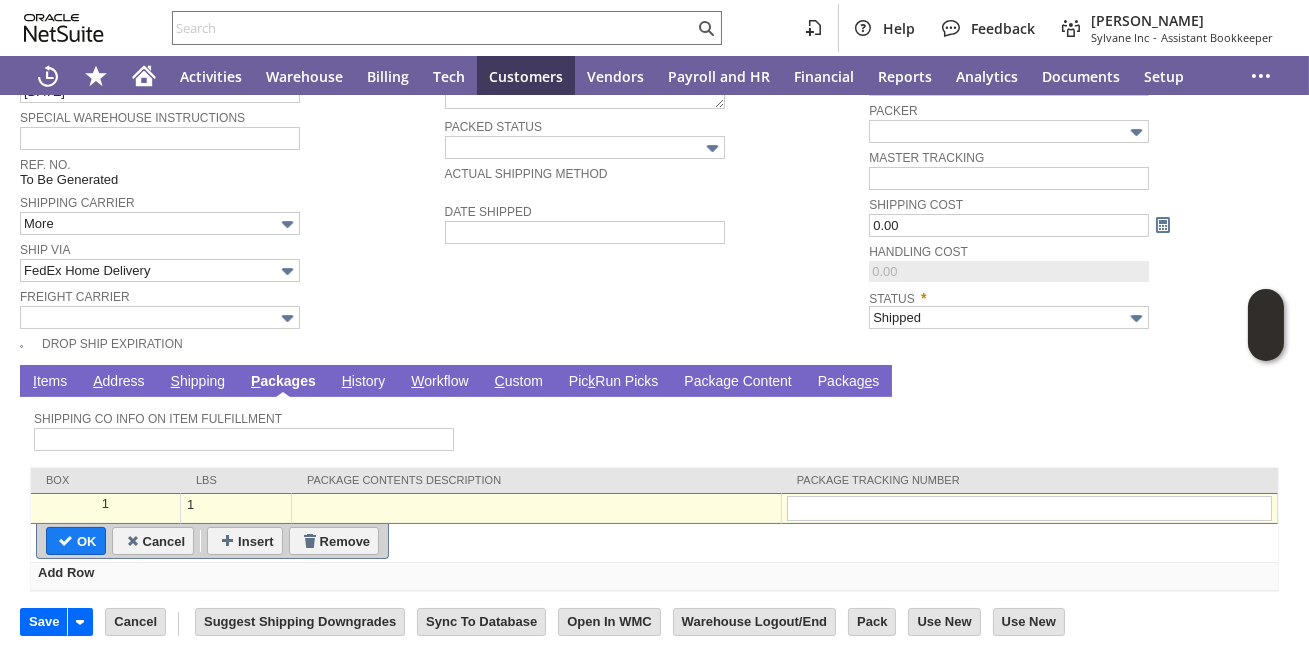 type on "435865951905" 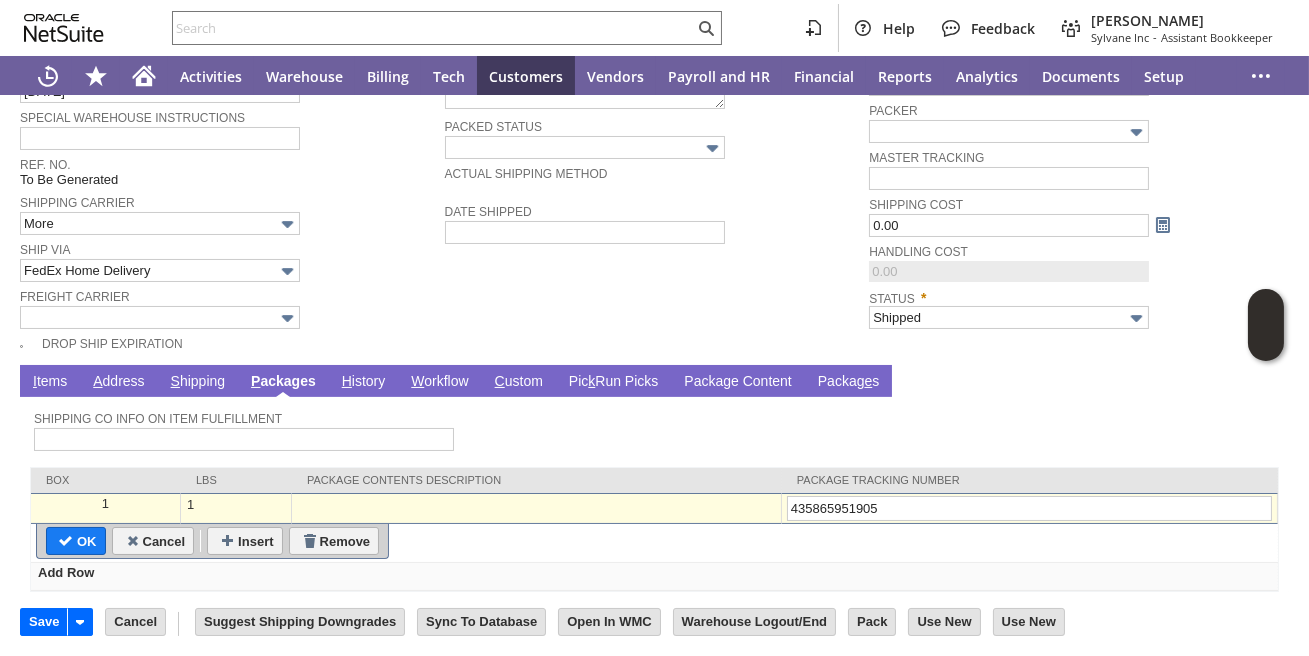 type on "Add" 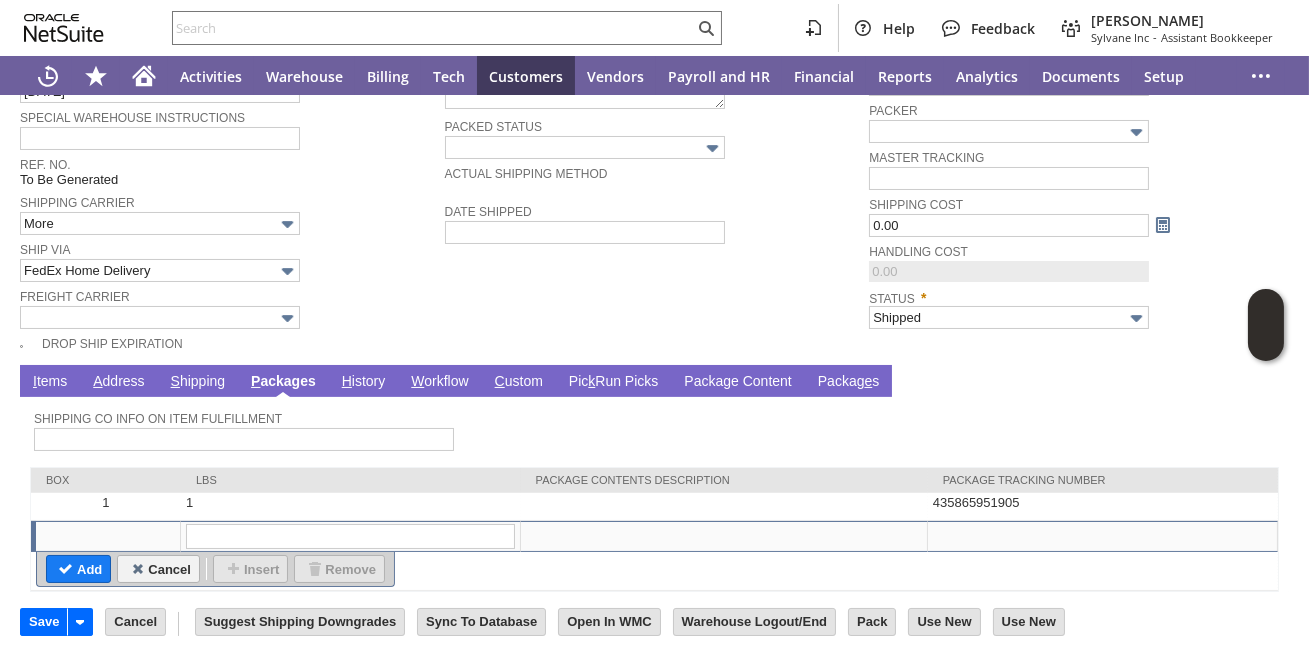 scroll, scrollTop: 0, scrollLeft: 0, axis: both 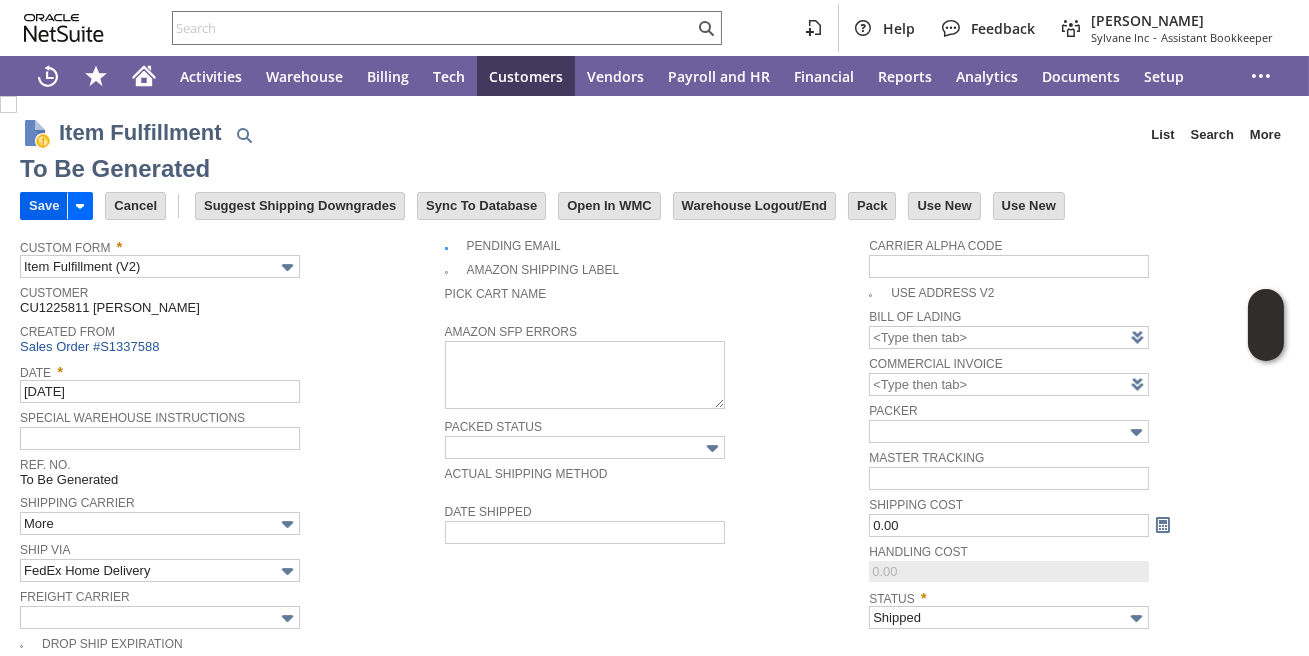 click on "Save" at bounding box center [44, 206] 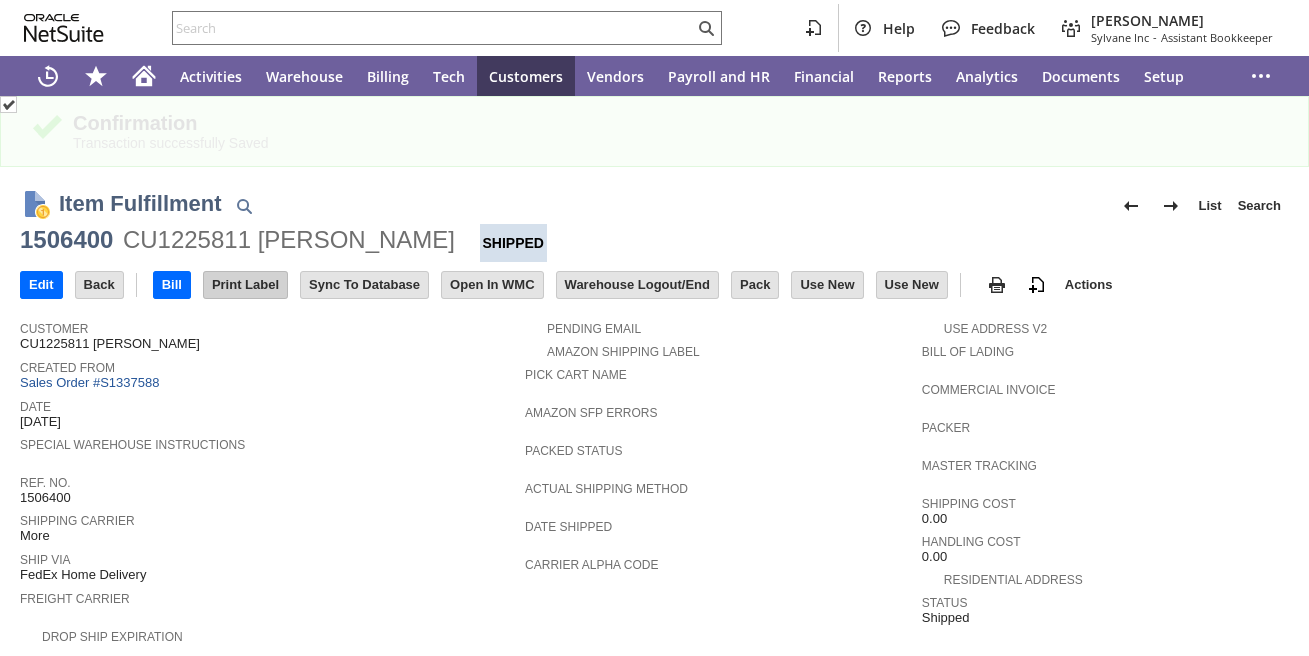 scroll, scrollTop: 0, scrollLeft: 0, axis: both 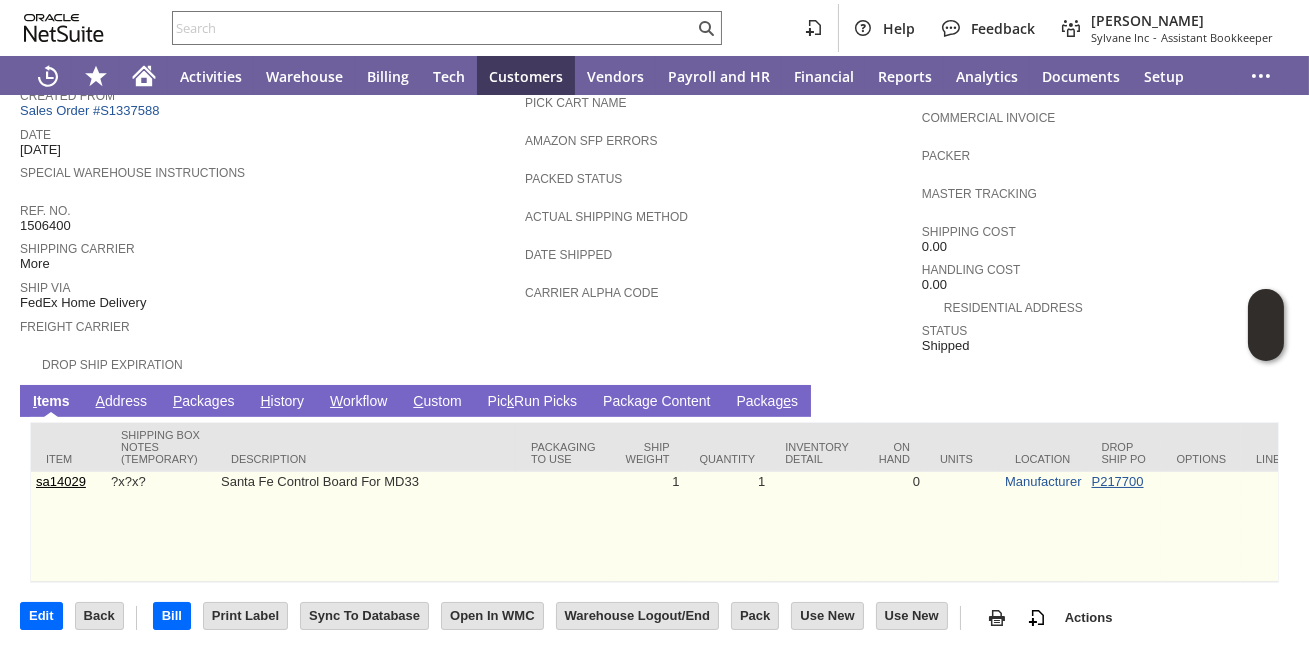 click on "P217700" at bounding box center (1118, 481) 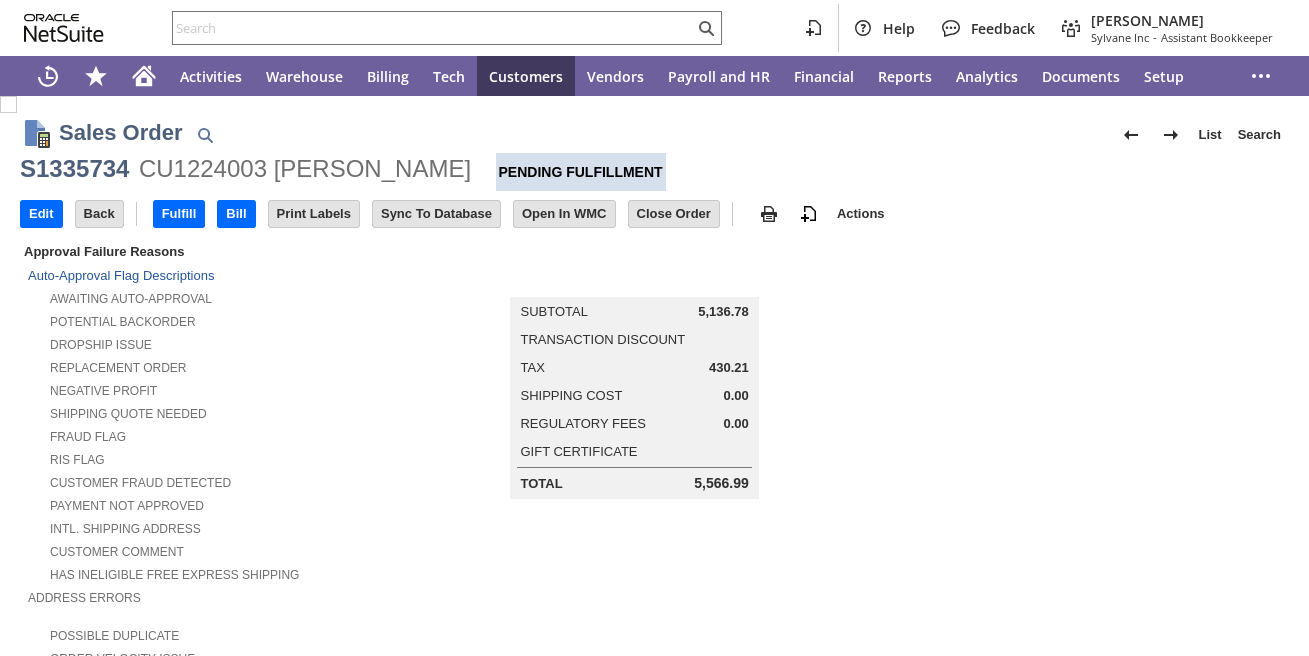scroll, scrollTop: 0, scrollLeft: 0, axis: both 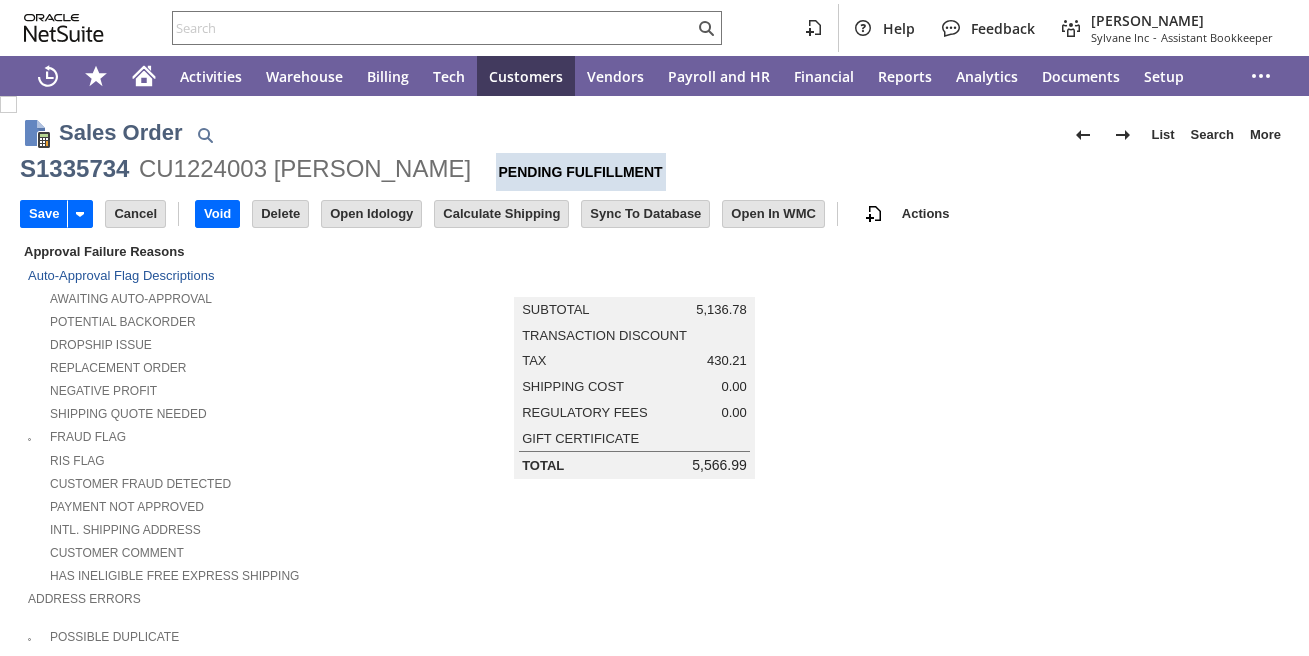 type on "Add" 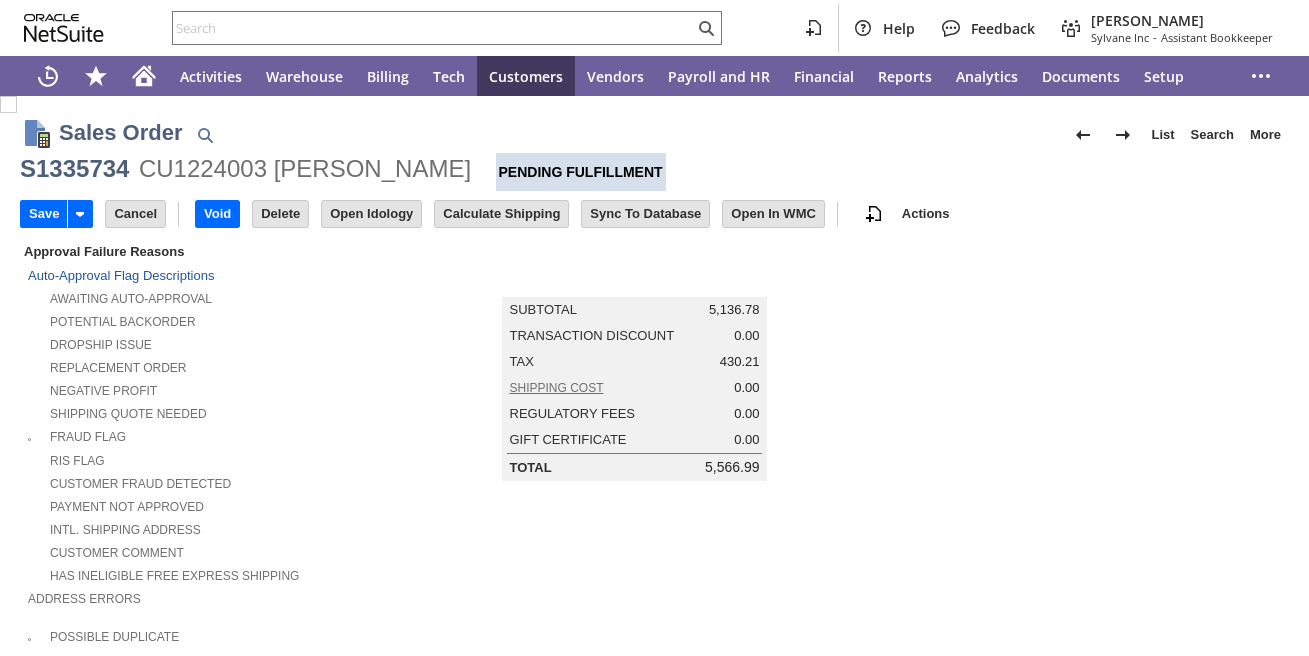 scroll, scrollTop: 0, scrollLeft: 0, axis: both 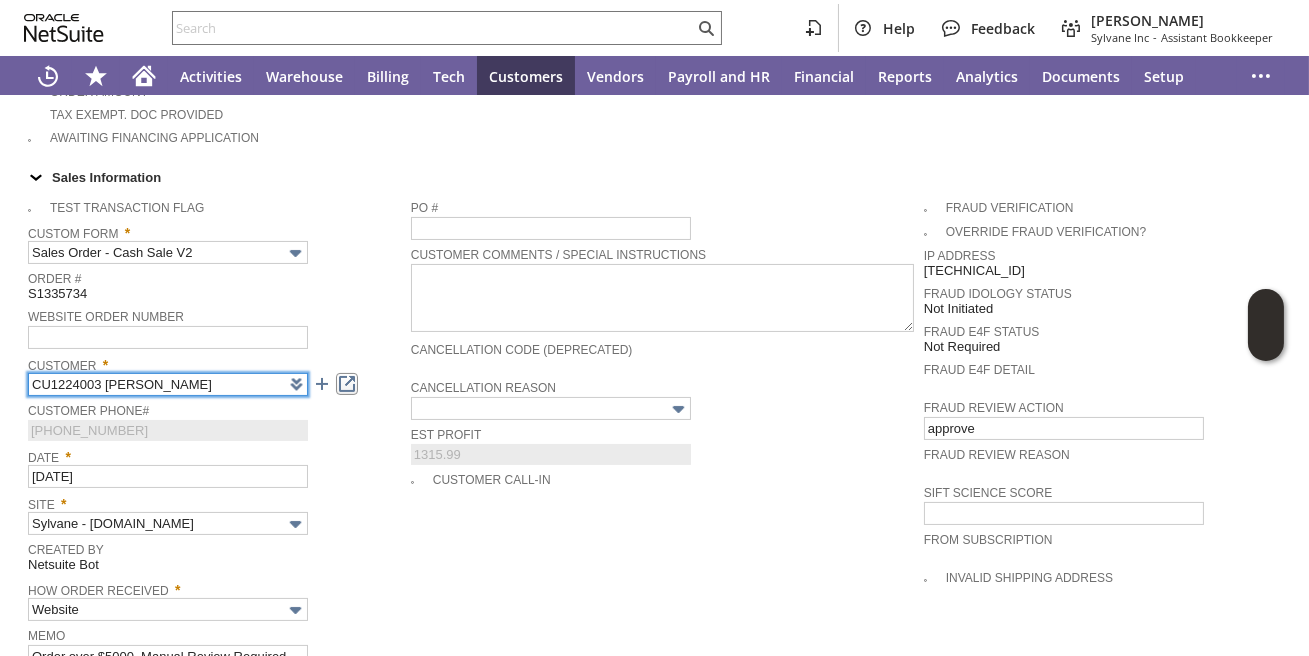 type on "Intelligent Recommendations ⁰" 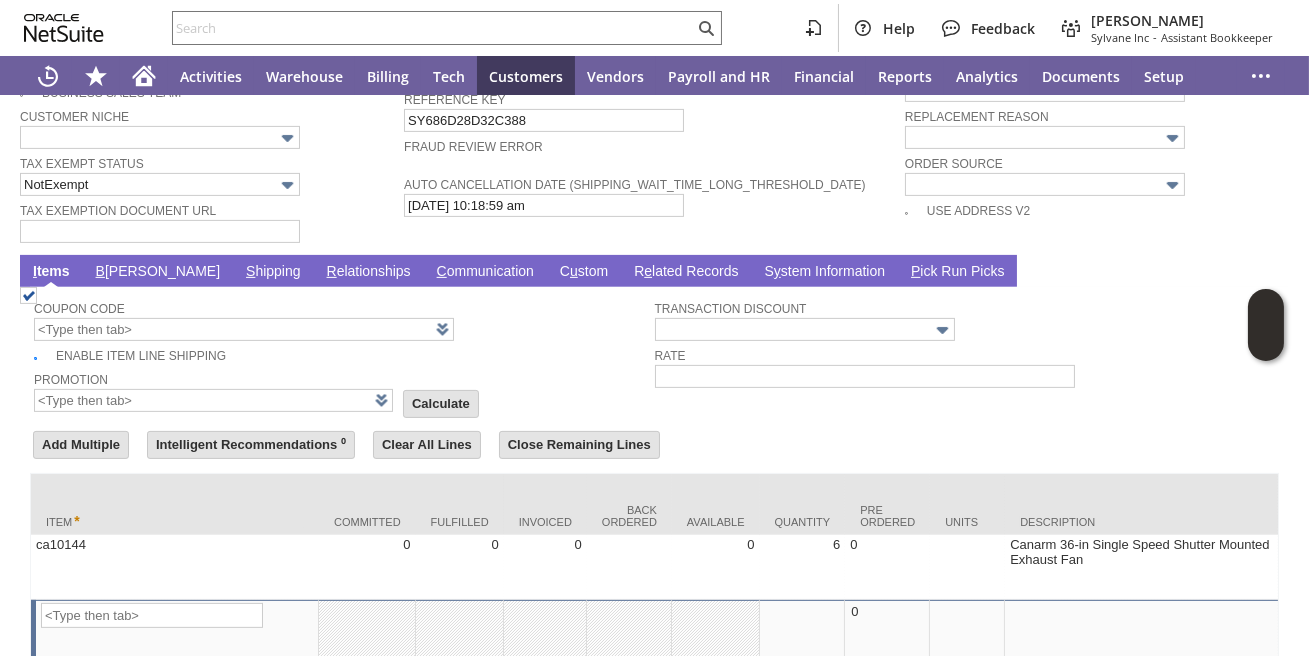 scroll, scrollTop: 1569, scrollLeft: 0, axis: vertical 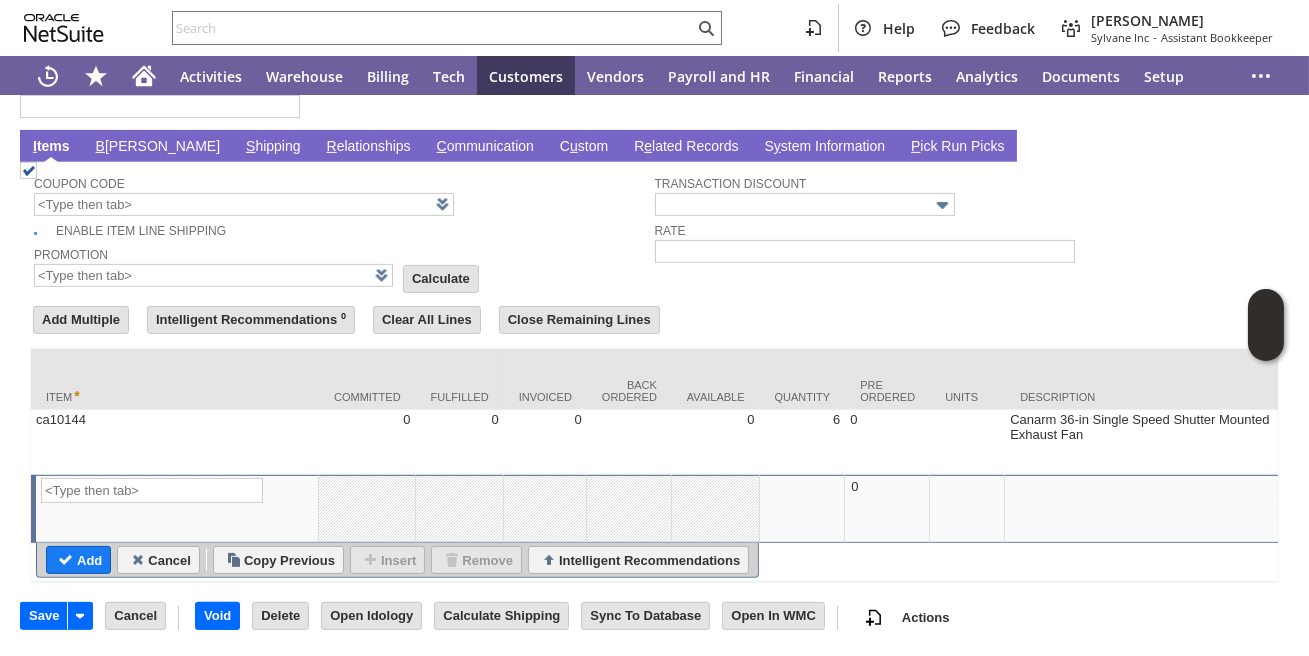 click on "S hipping" at bounding box center (273, 147) 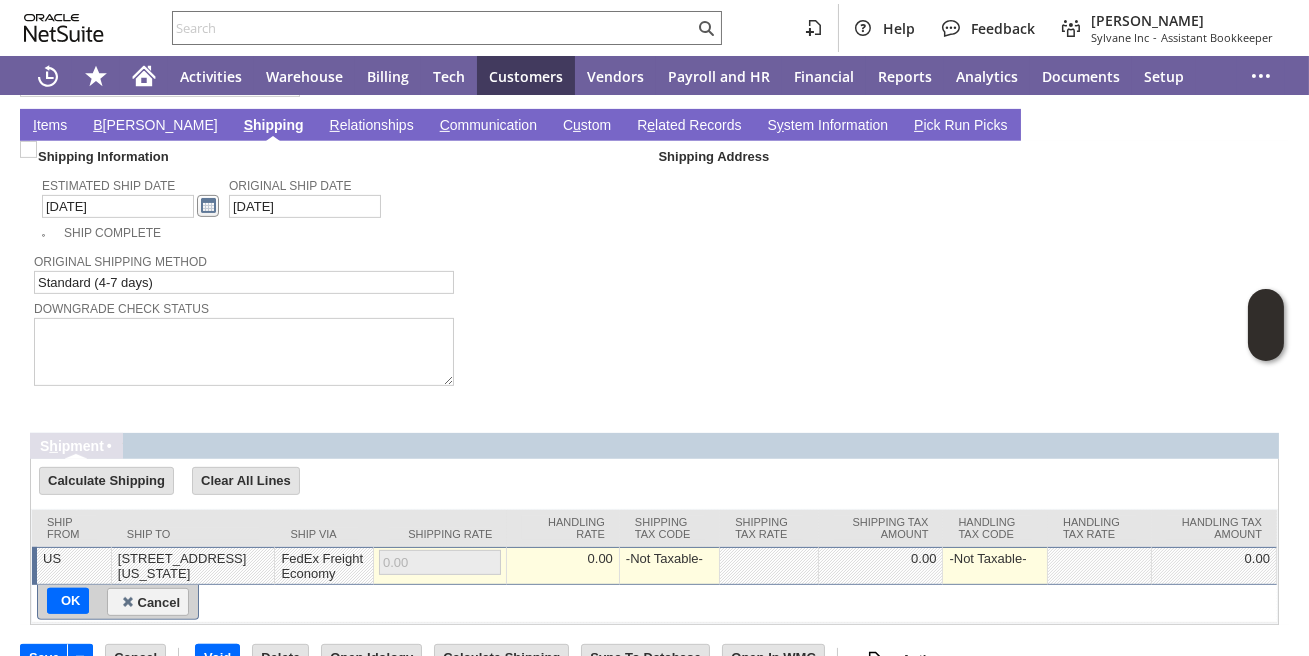 click at bounding box center (208, 206) 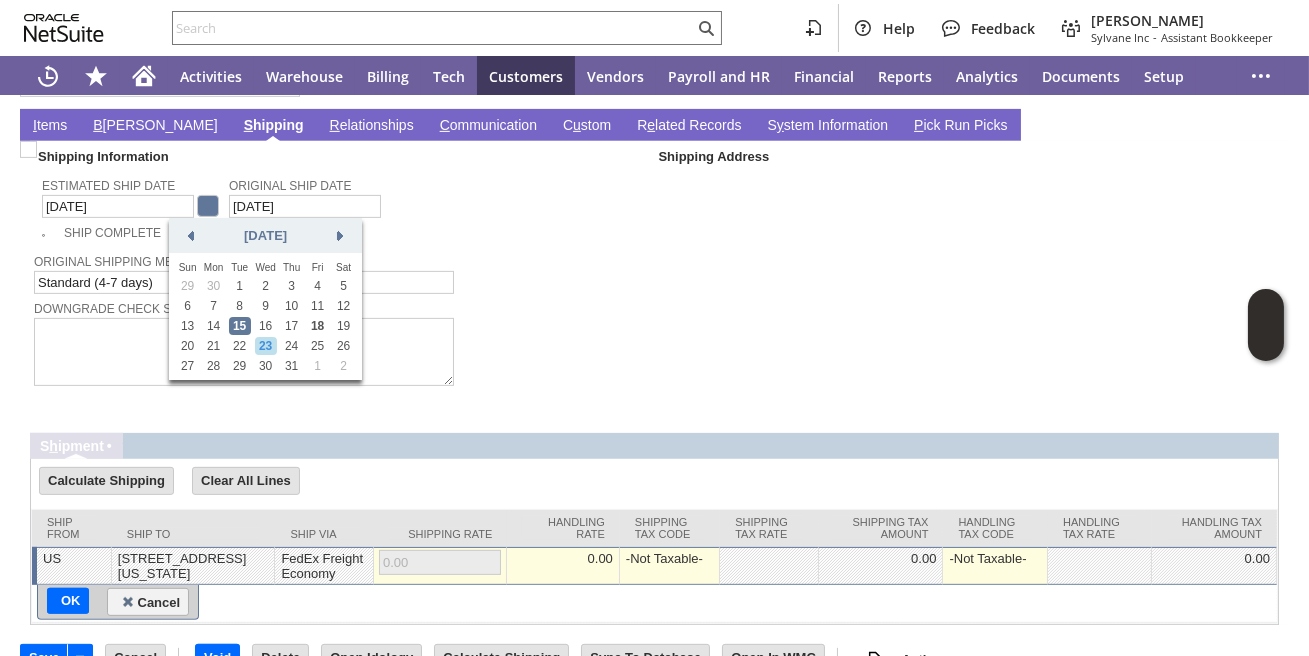 click on "23" at bounding box center (266, 346) 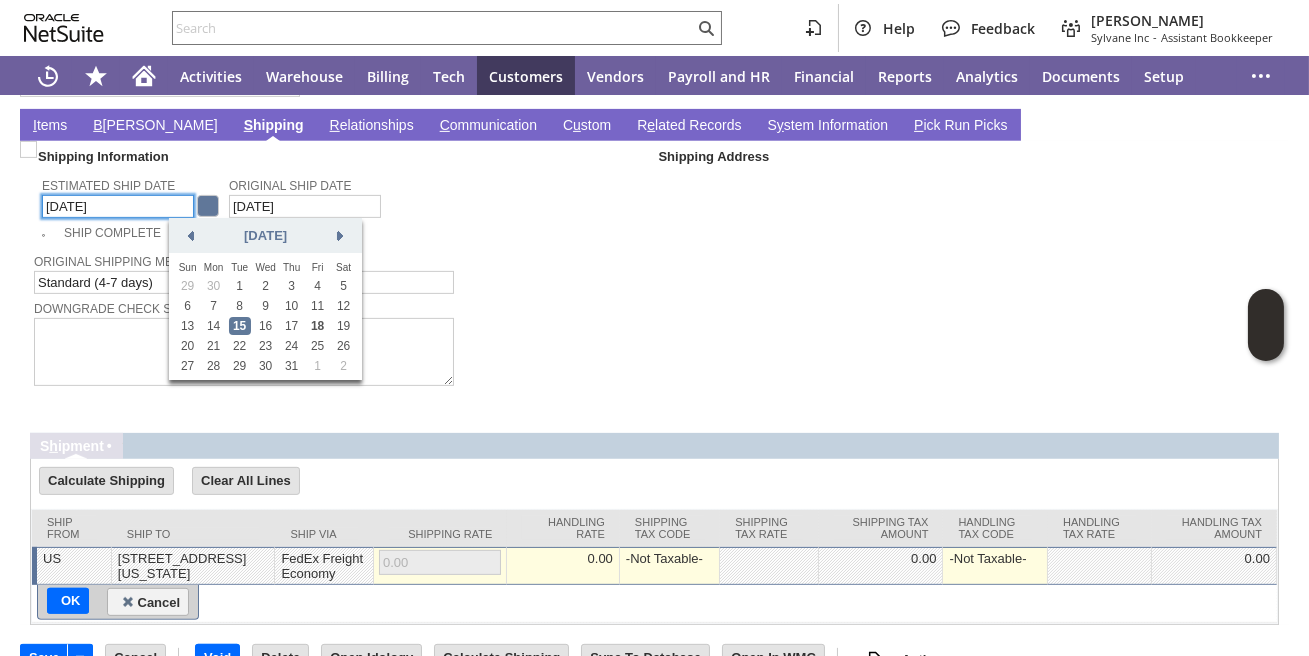 type on "[DATE]" 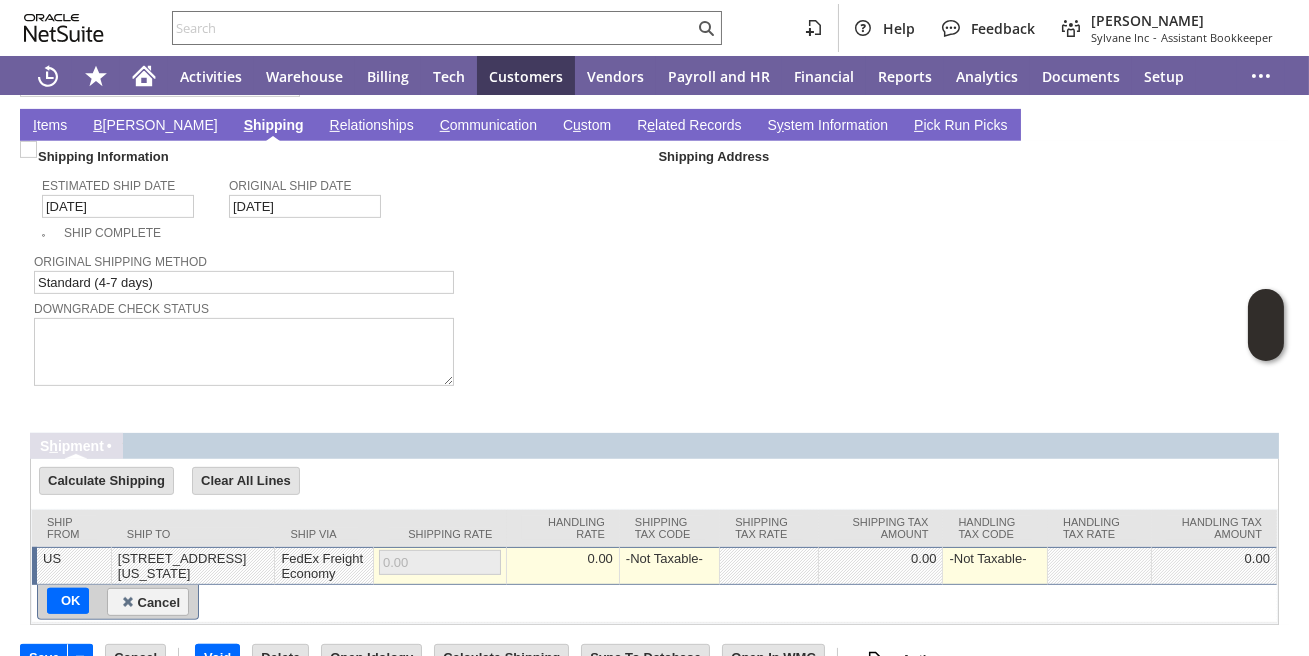 click on "I tems" at bounding box center [50, 126] 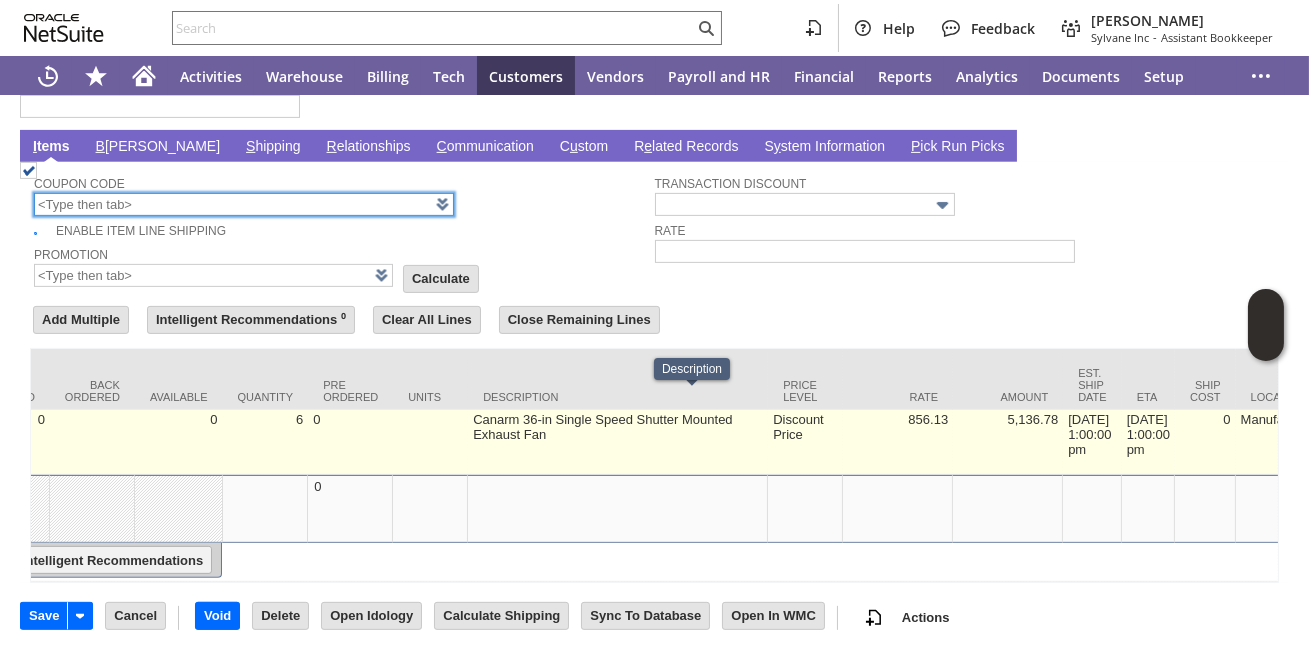 scroll, scrollTop: 0, scrollLeft: 542, axis: horizontal 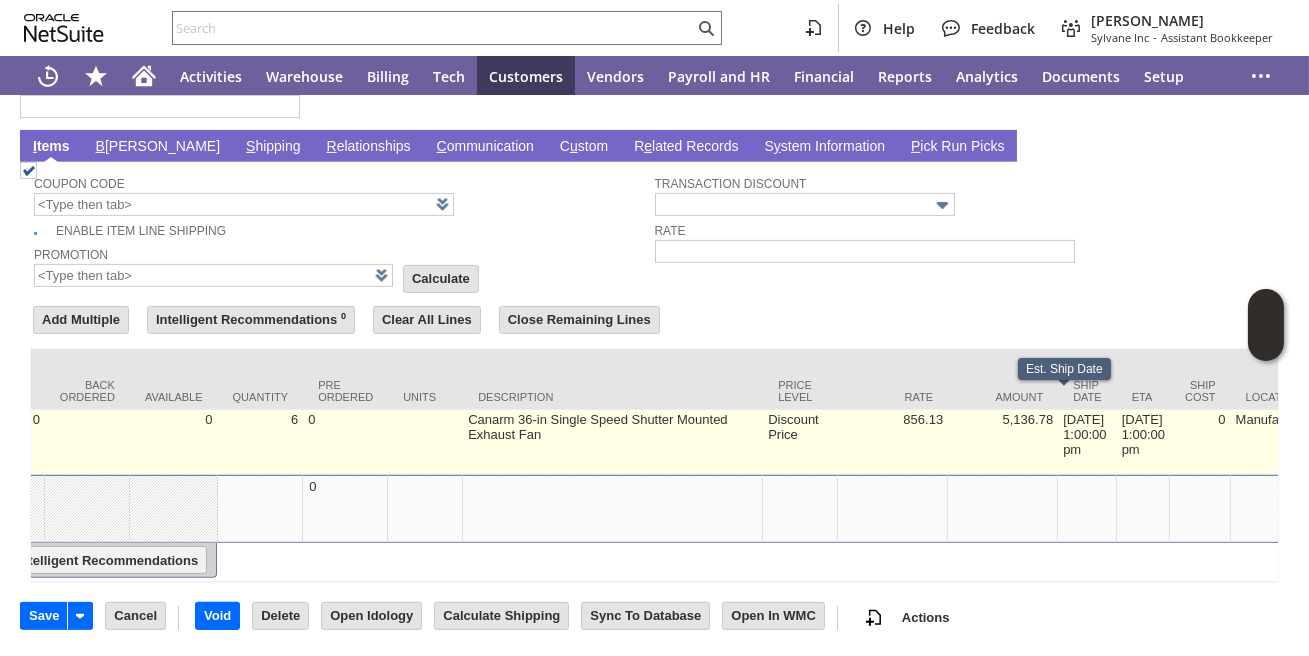 click on "[DATE] 1:00:00 pm" at bounding box center (1087, 442) 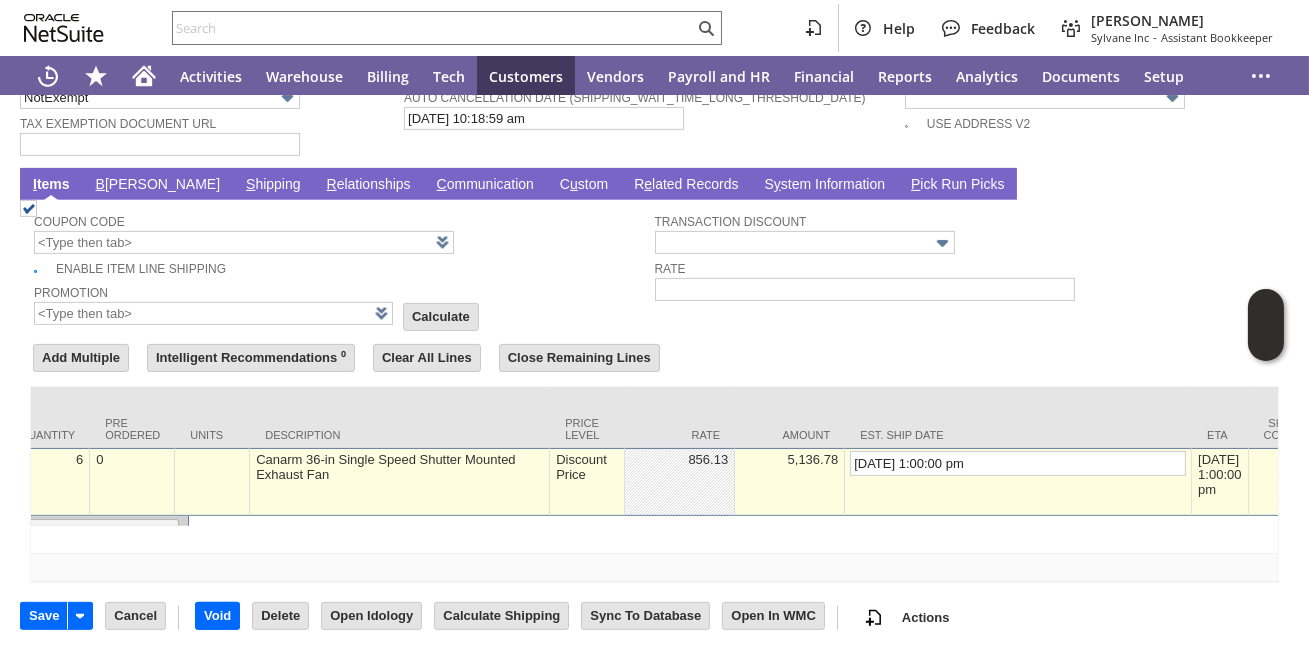 scroll, scrollTop: 1527, scrollLeft: 0, axis: vertical 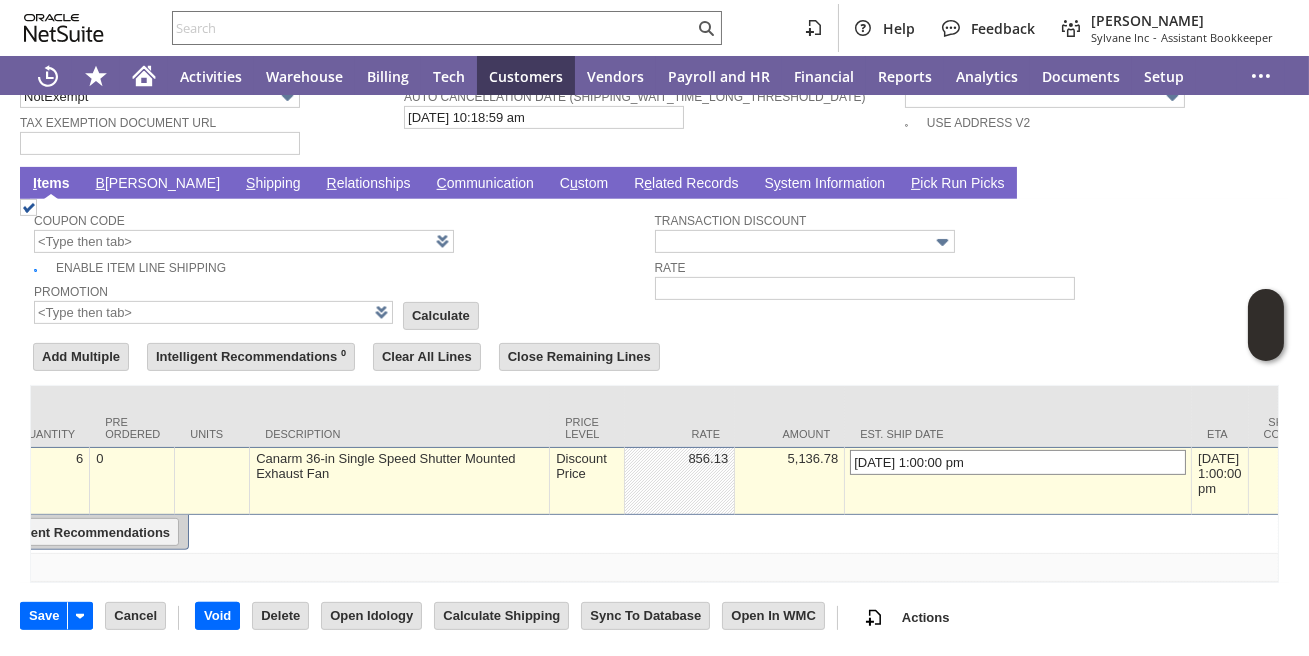 click on "[DATE] 1:00:00 pm" at bounding box center [1018, 462] 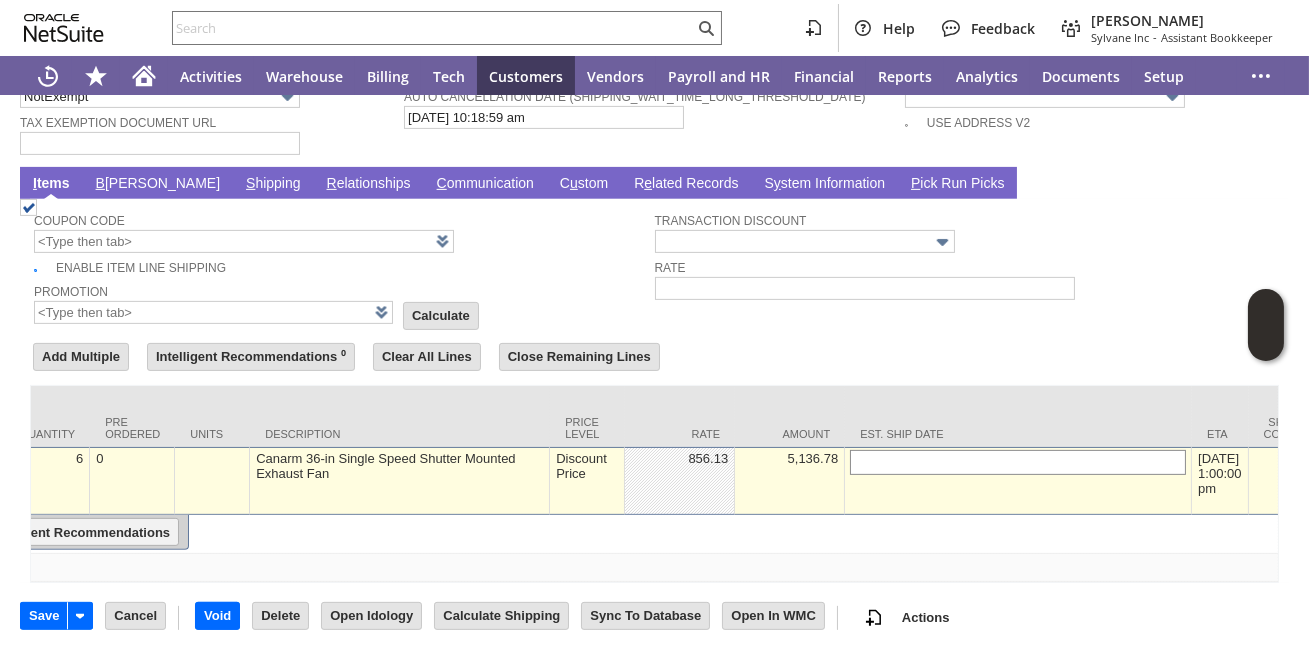 type 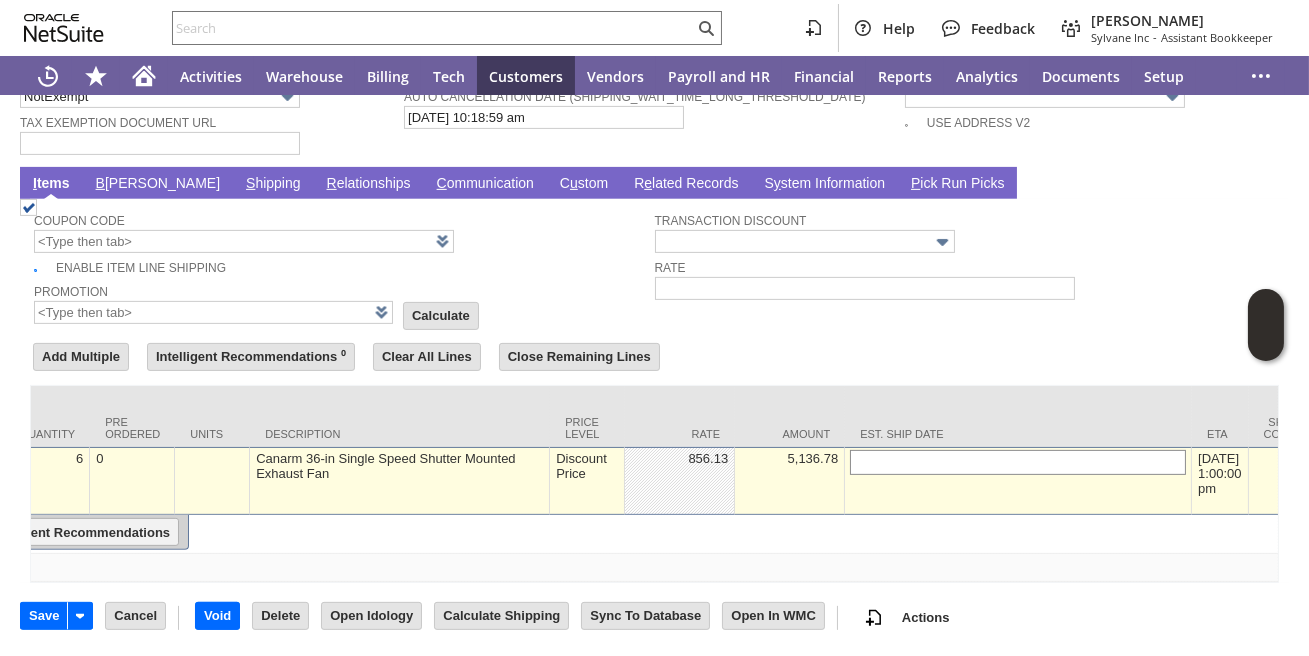 type on "Add" 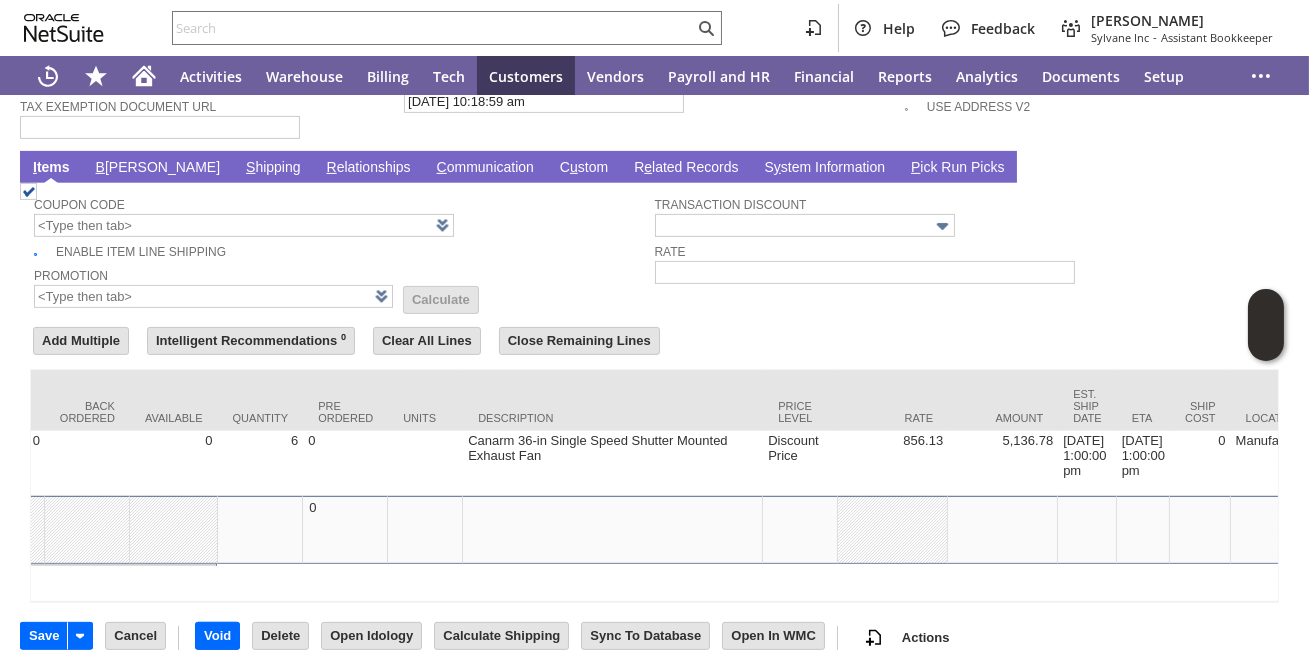 scroll, scrollTop: 0, scrollLeft: 0, axis: both 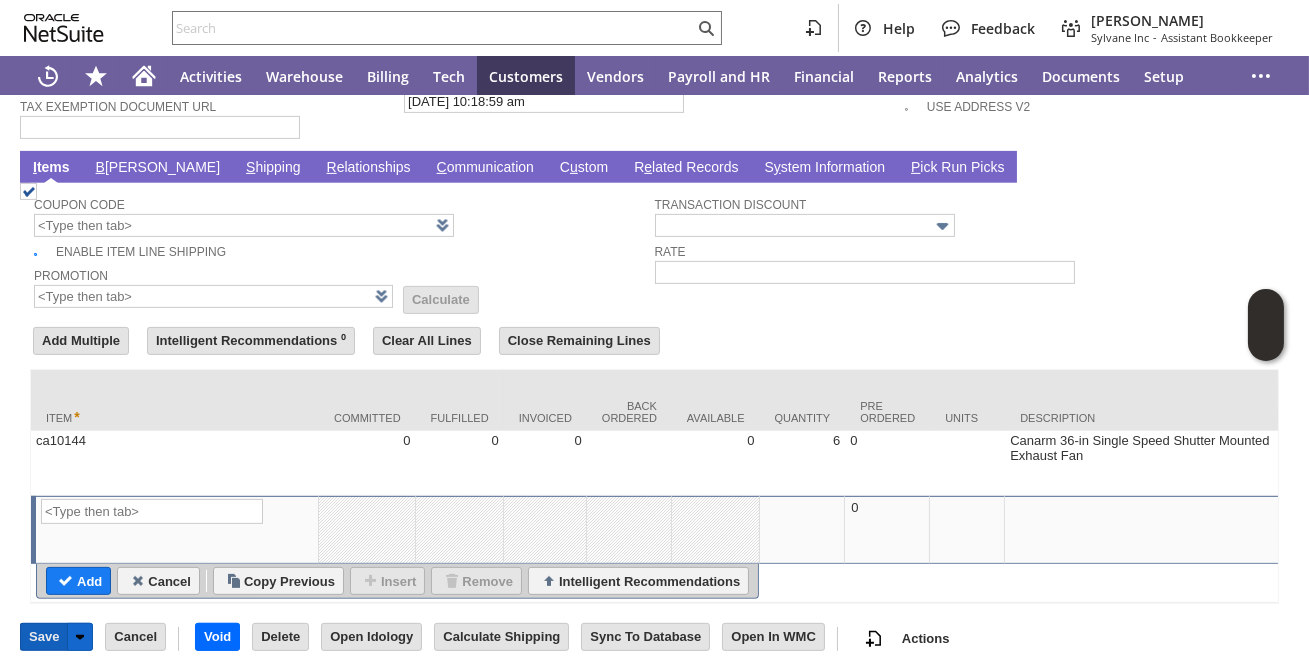 click on "Save" at bounding box center (44, 637) 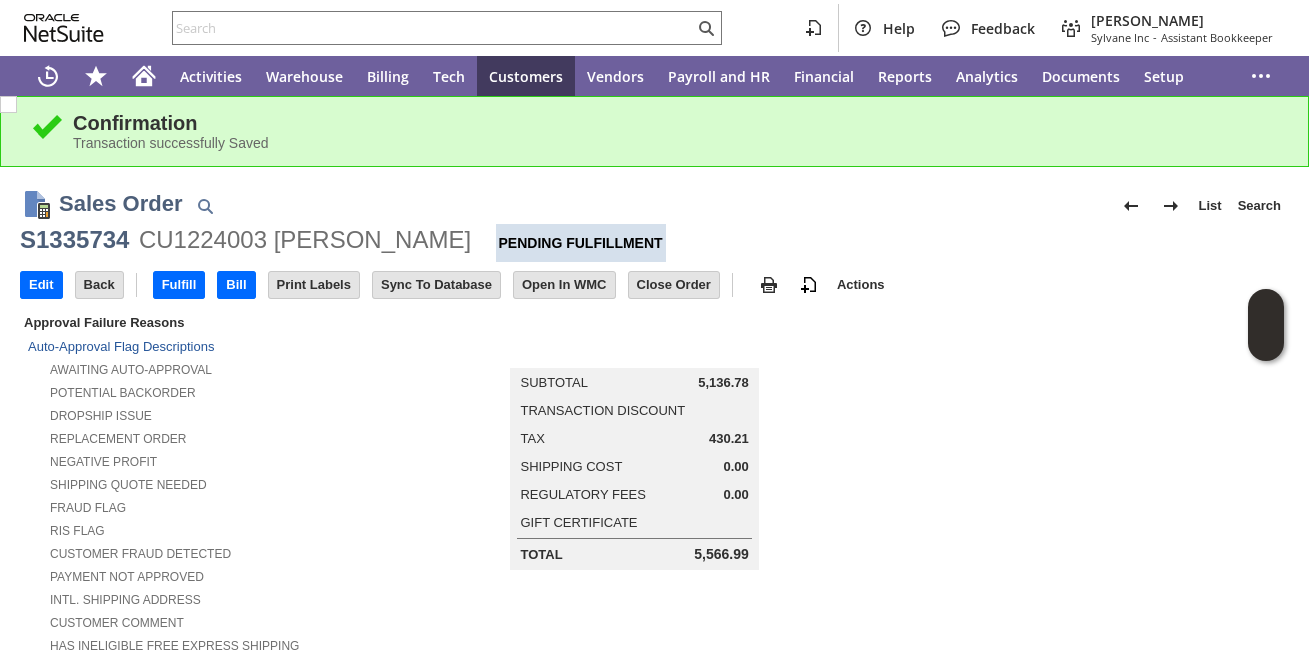 scroll, scrollTop: 0, scrollLeft: 0, axis: both 